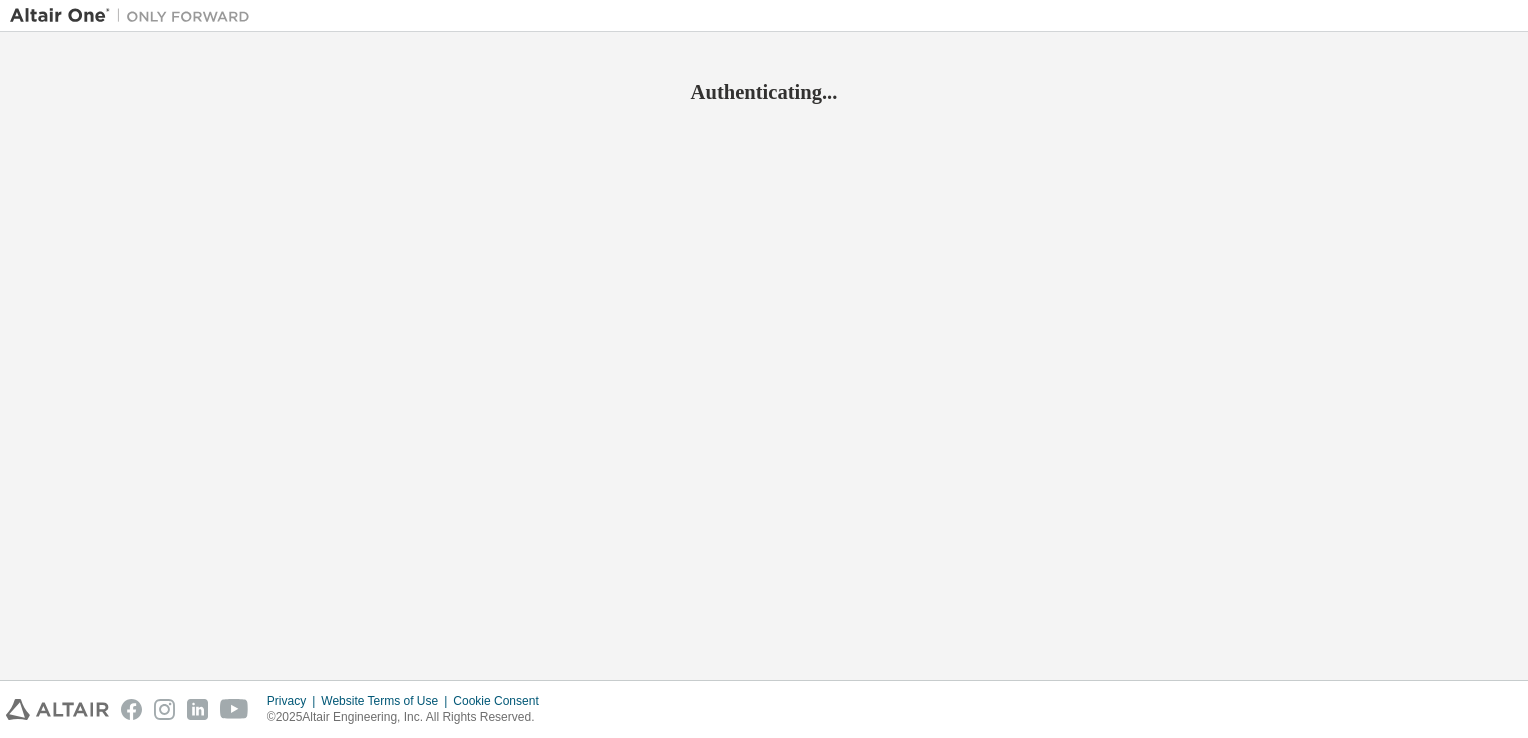 scroll, scrollTop: 0, scrollLeft: 0, axis: both 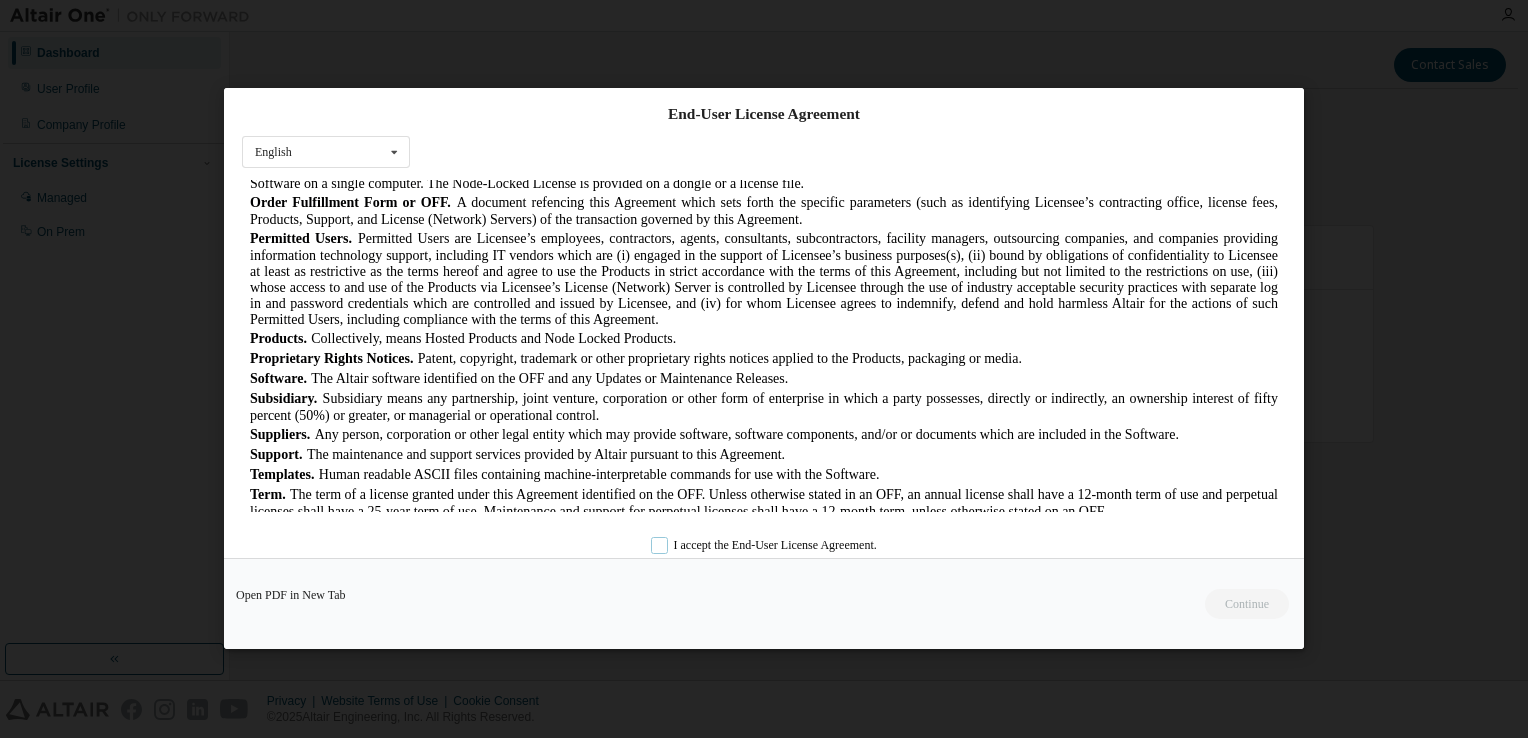 click on "I accept the End-User License Agreement." at bounding box center (764, 546) 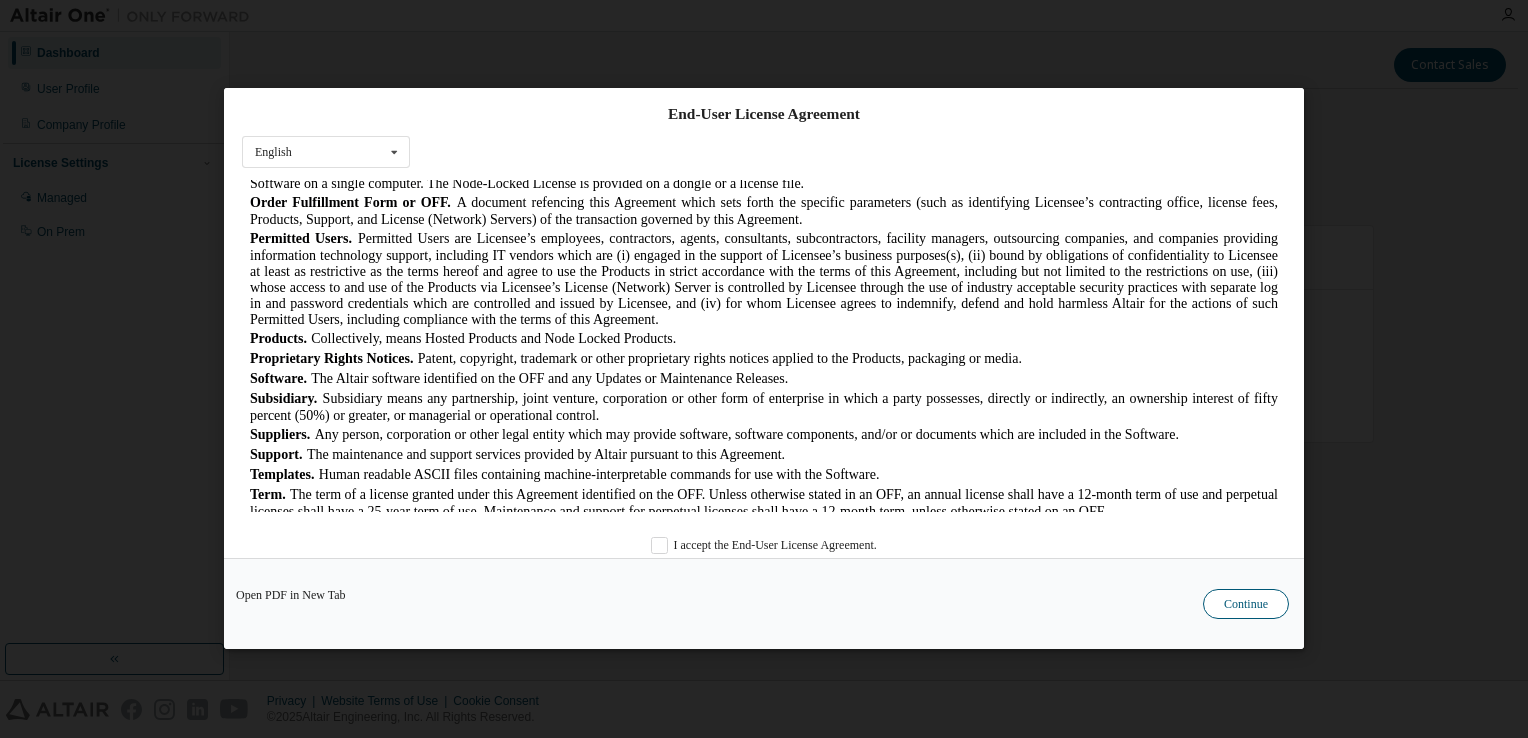 click on "Continue" at bounding box center [1246, 605] 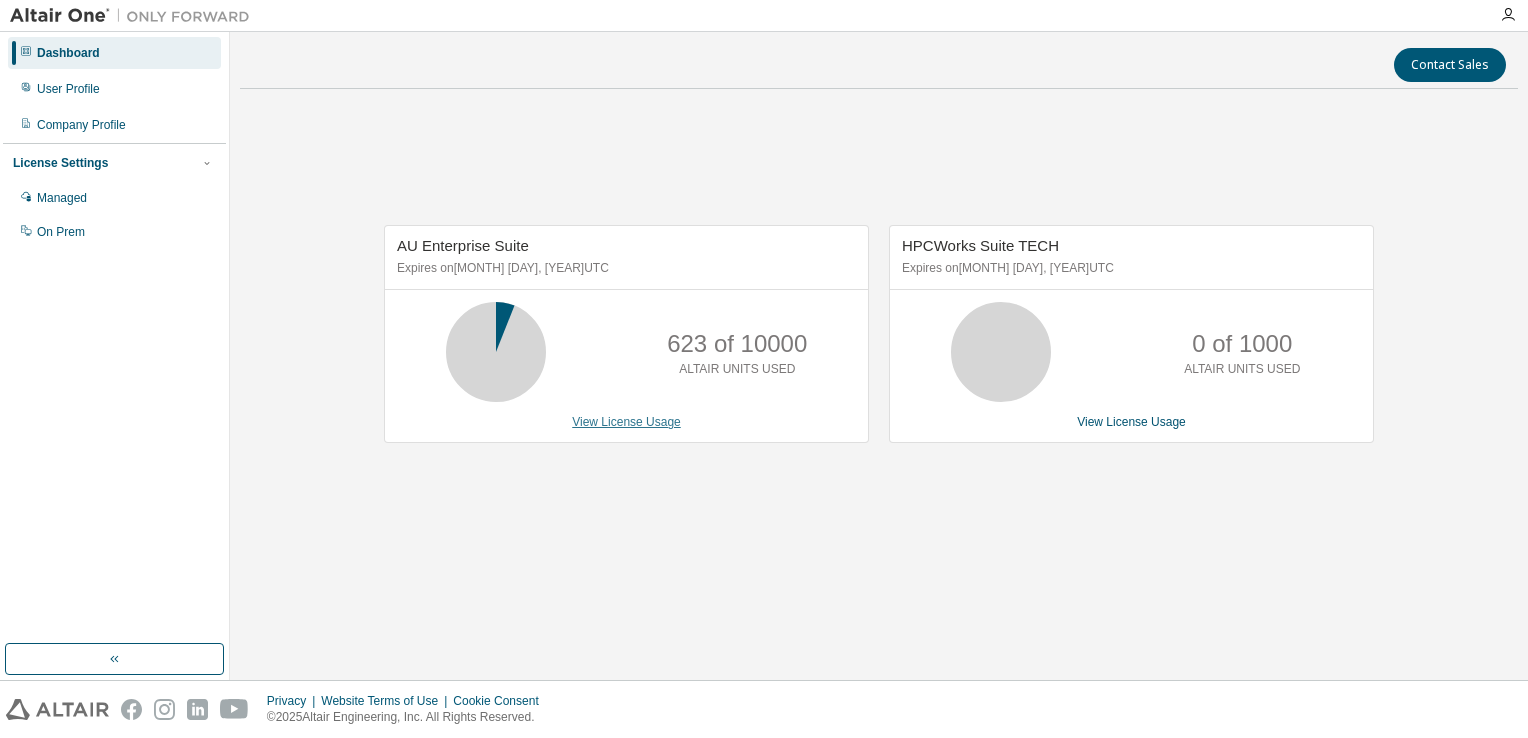 click on "View License Usage" at bounding box center (626, 422) 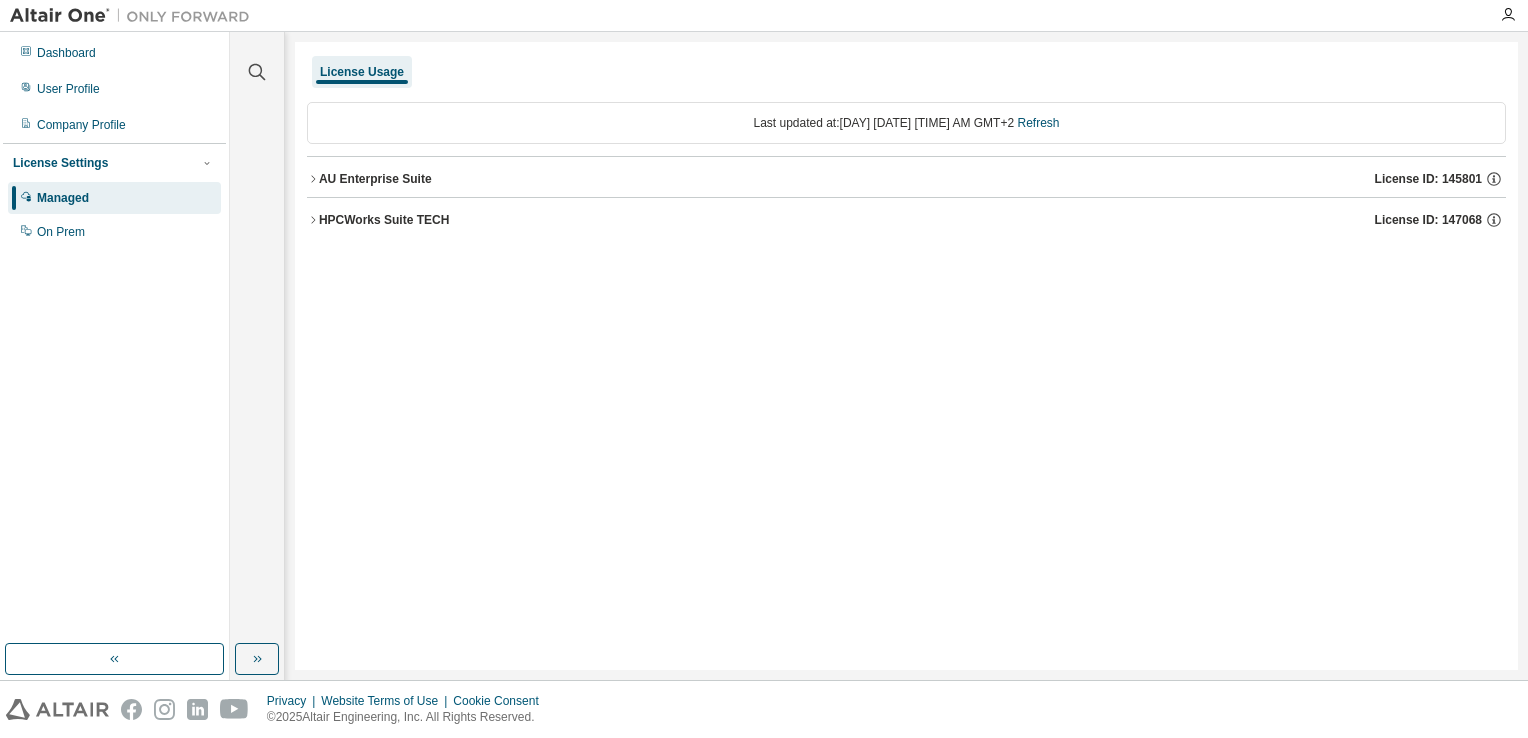 click 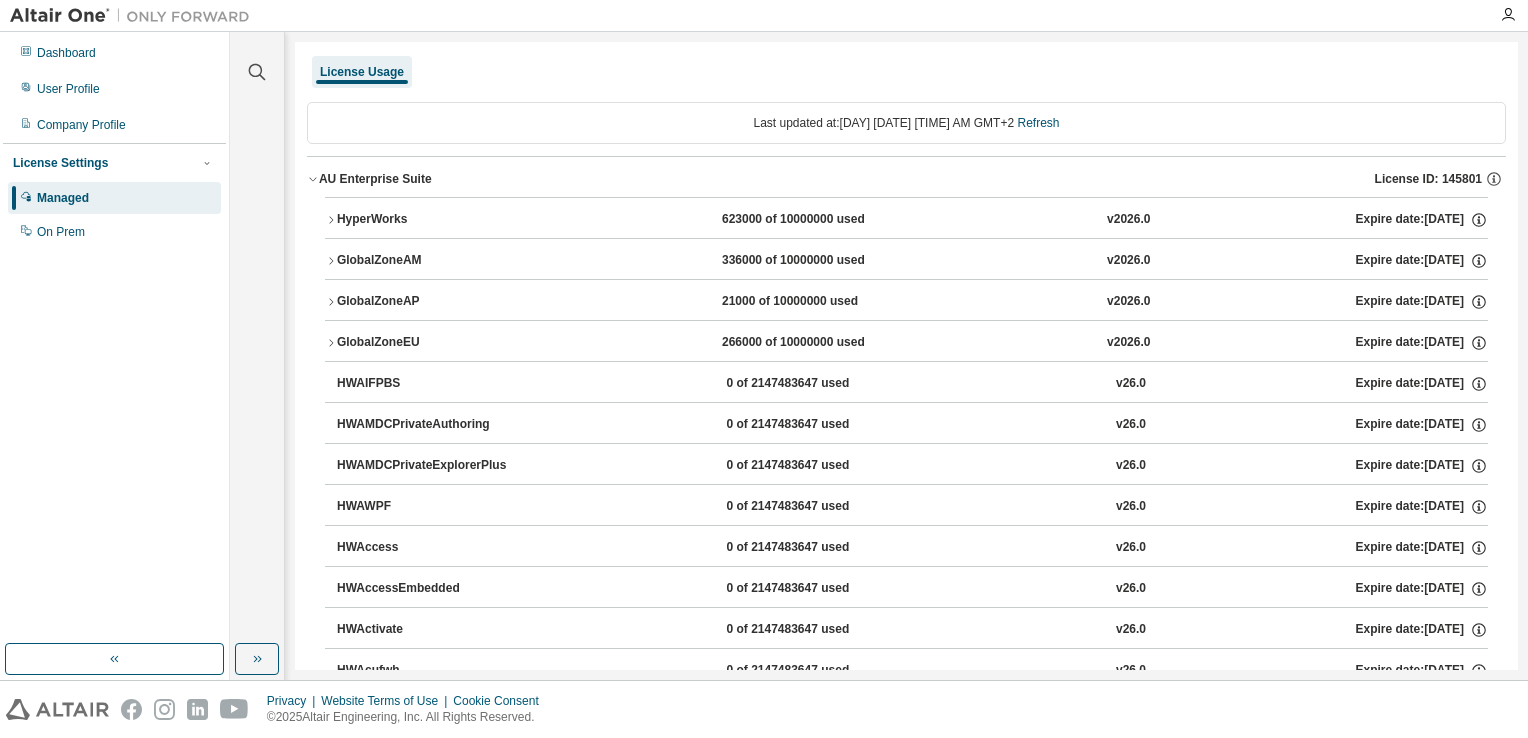 click on "HyperWorks [NUMBER] of [NUMBER] used v2026.0 Expire date:  [DATE]" at bounding box center (906, 220) 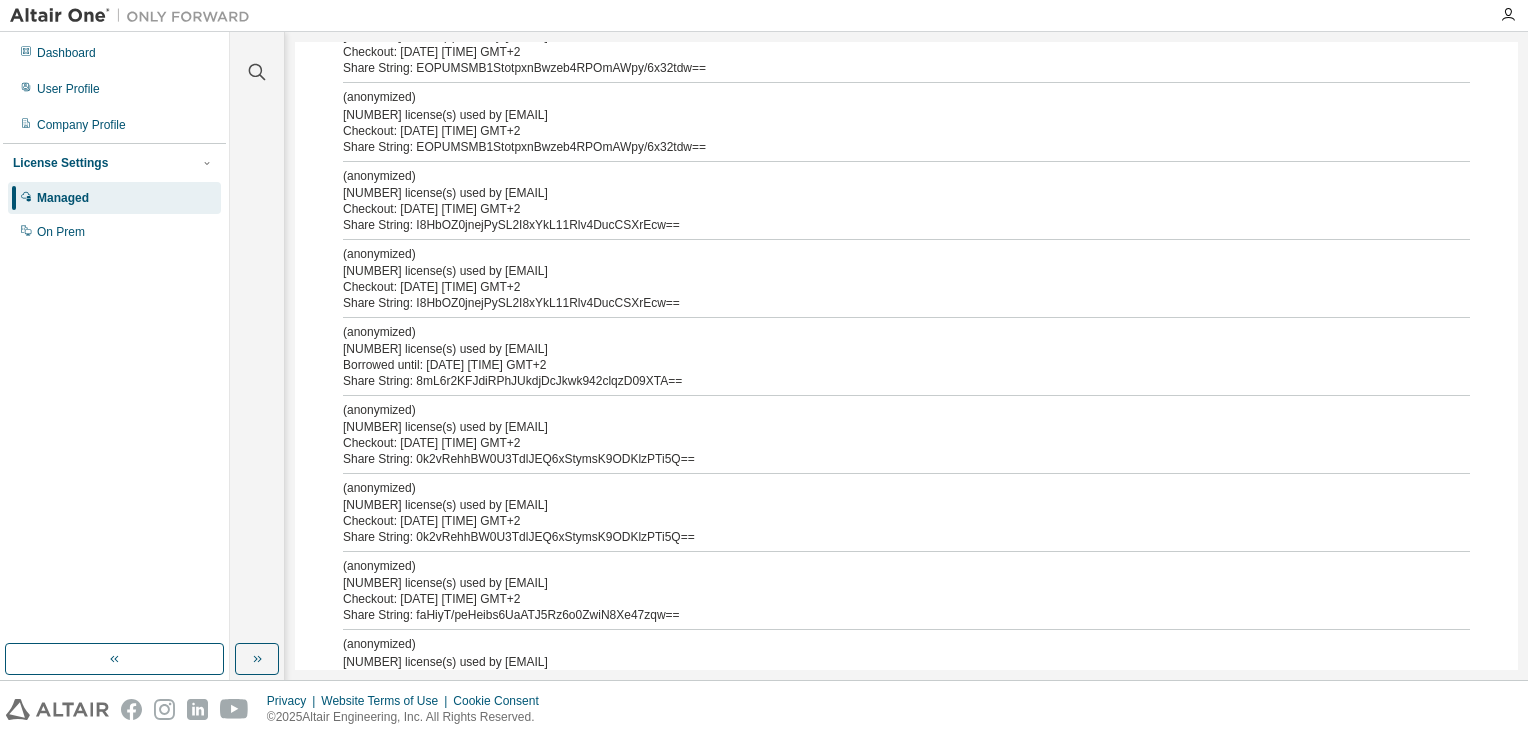 scroll, scrollTop: 2100, scrollLeft: 0, axis: vertical 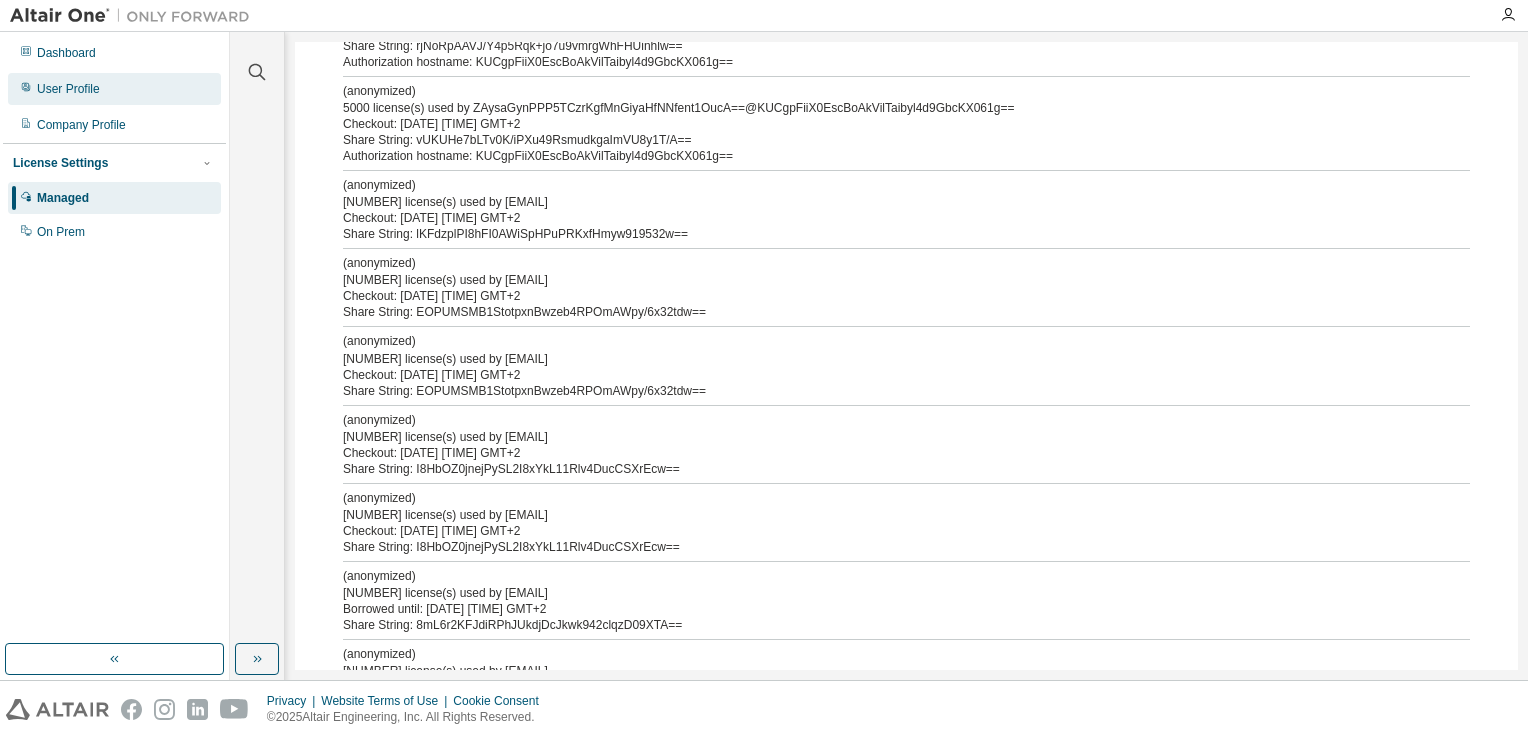 click on "User Profile" at bounding box center [114, 89] 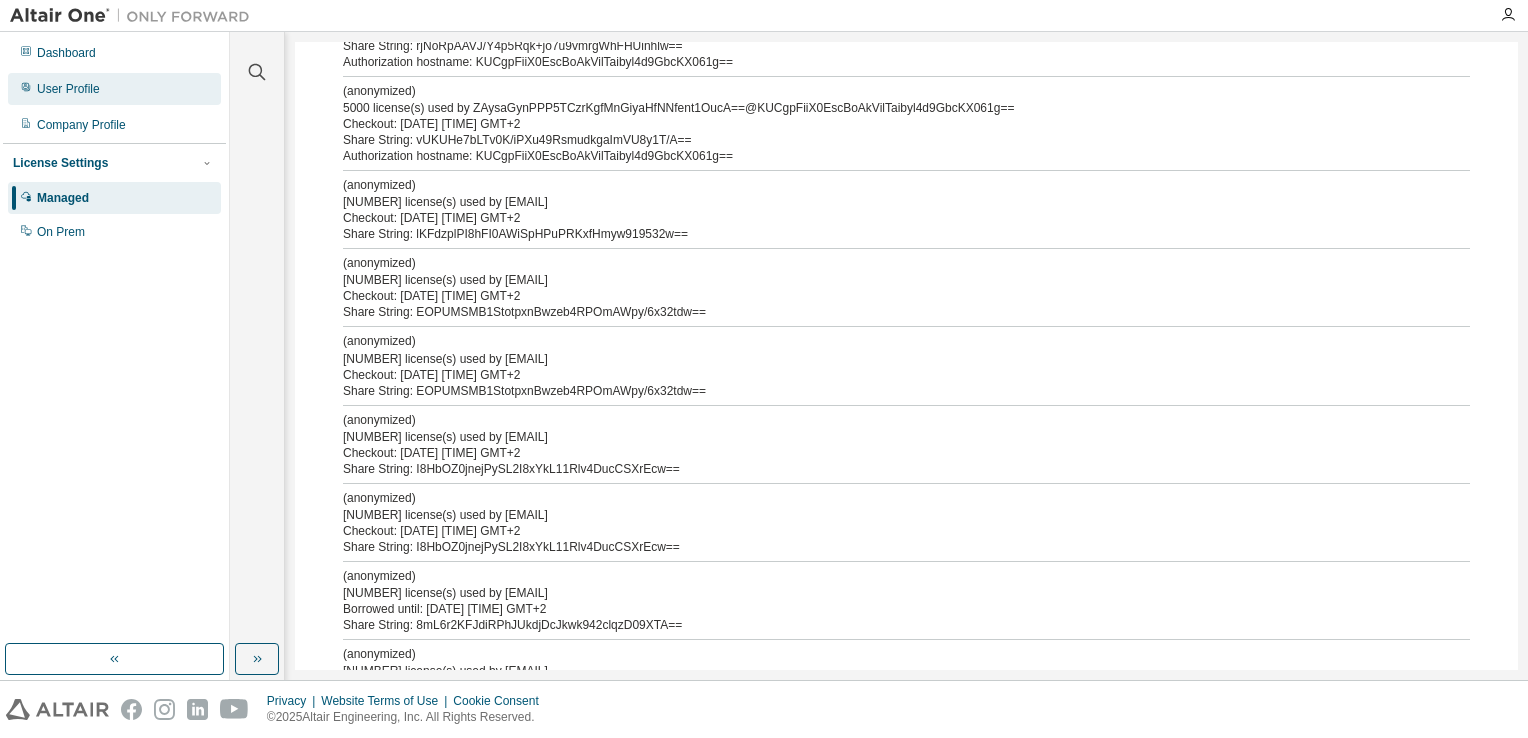 scroll, scrollTop: 0, scrollLeft: 0, axis: both 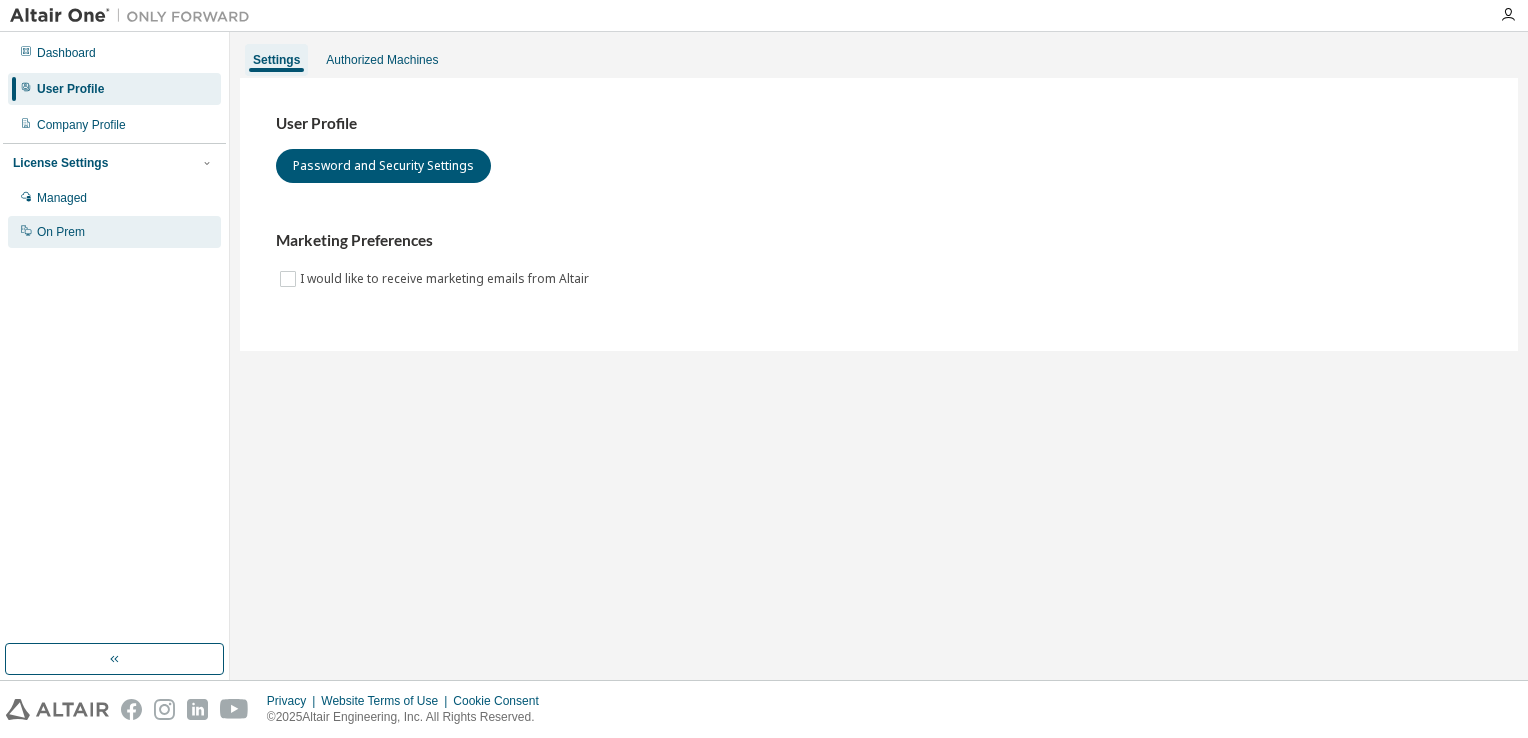 click on "On Prem" at bounding box center [61, 232] 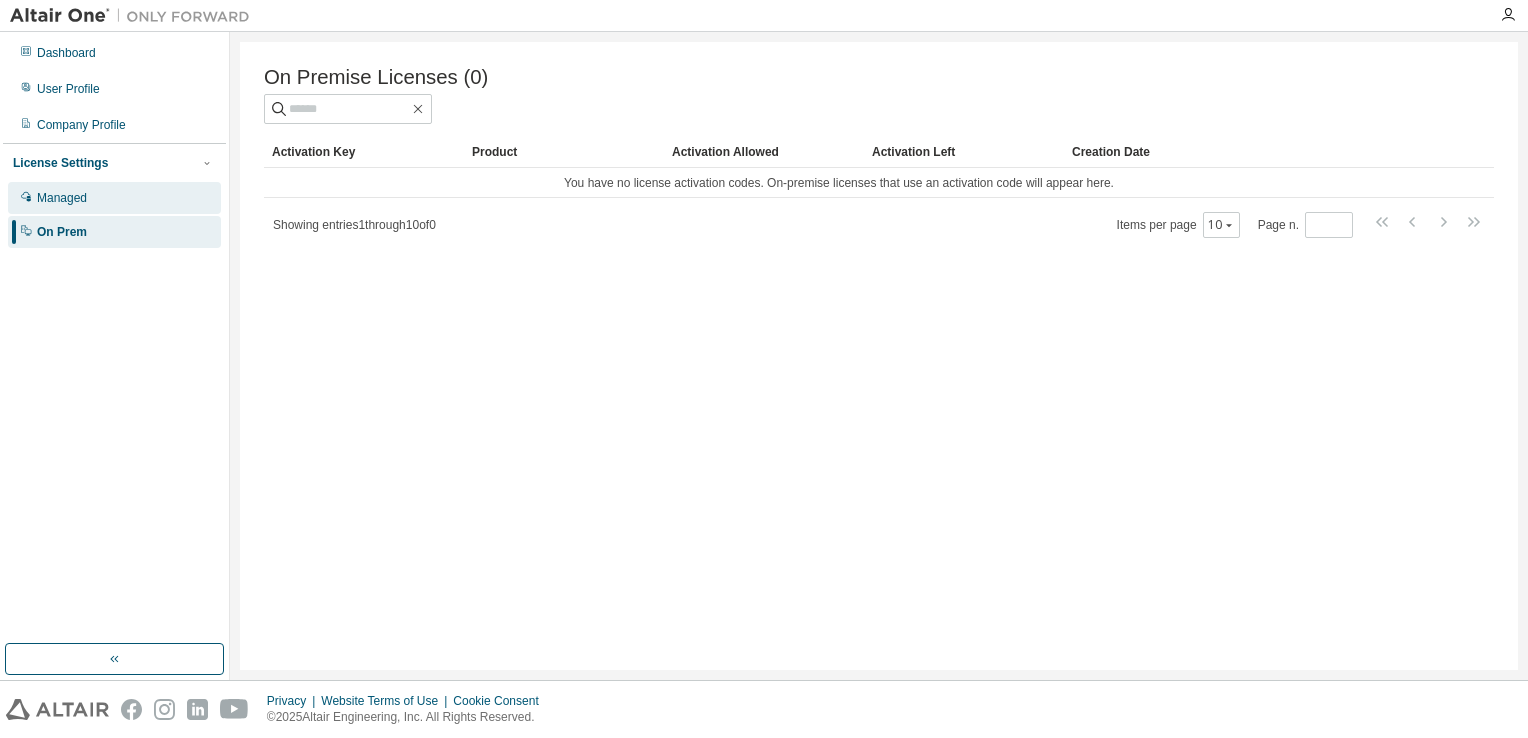 click on "Managed" at bounding box center [114, 198] 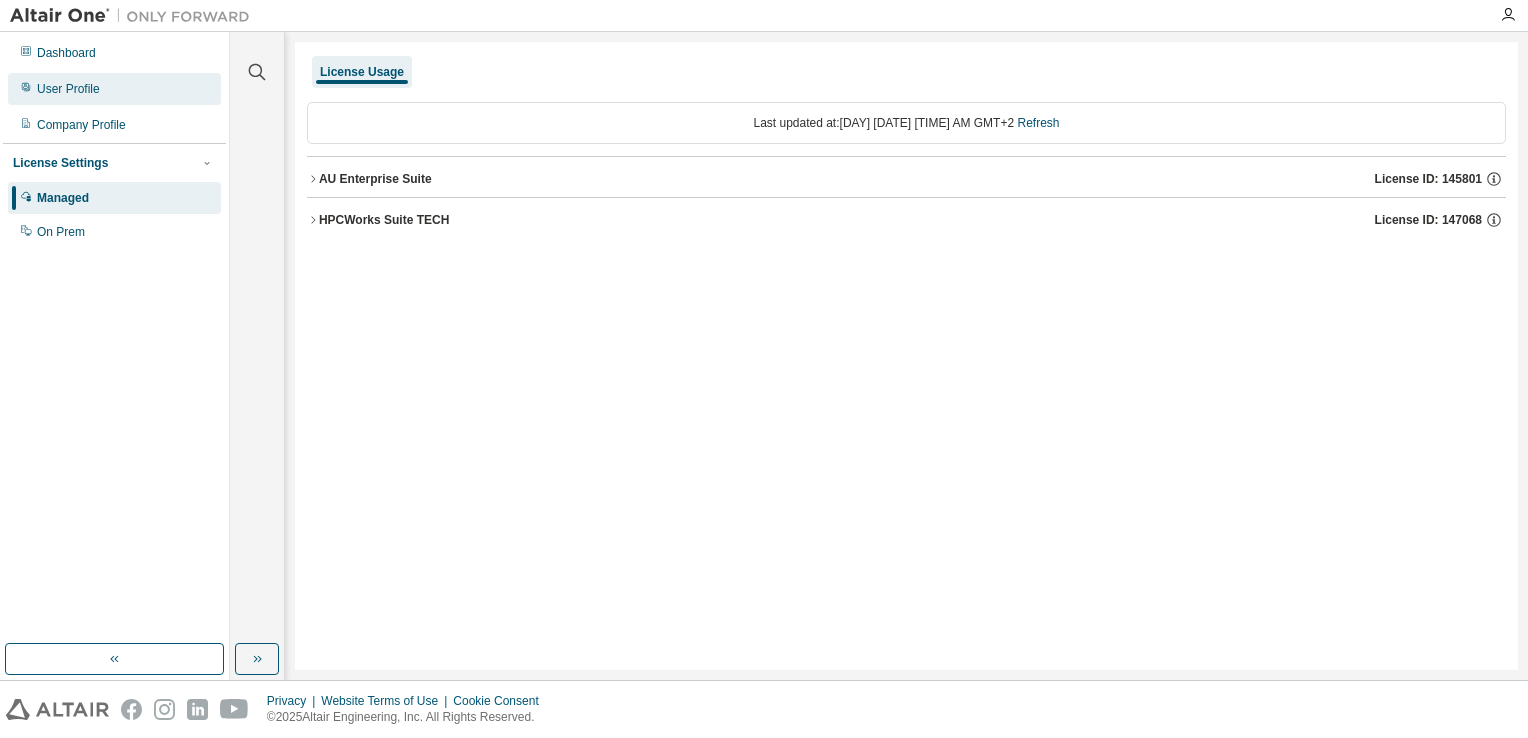 click on "User Profile" at bounding box center [68, 89] 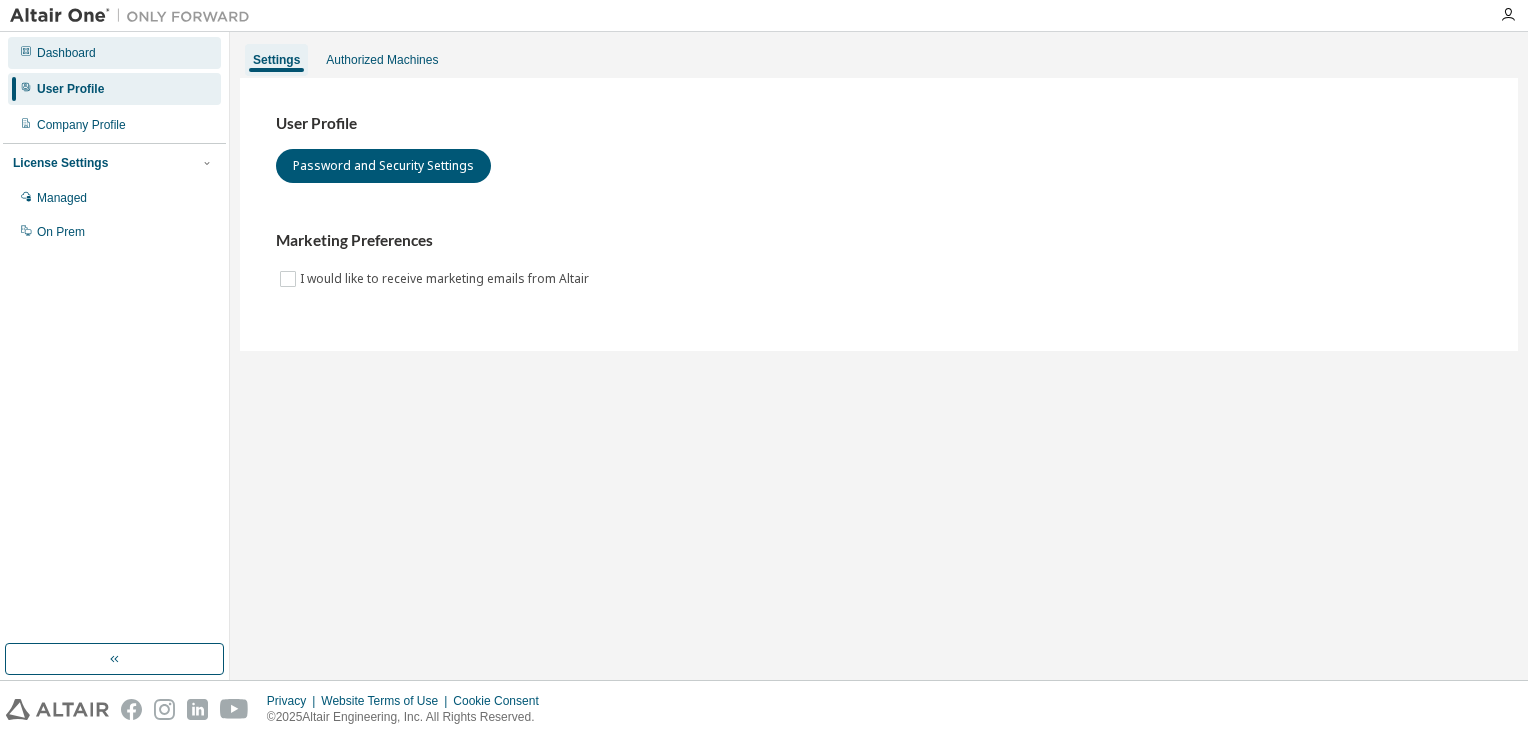 click on "Dashboard" at bounding box center (114, 53) 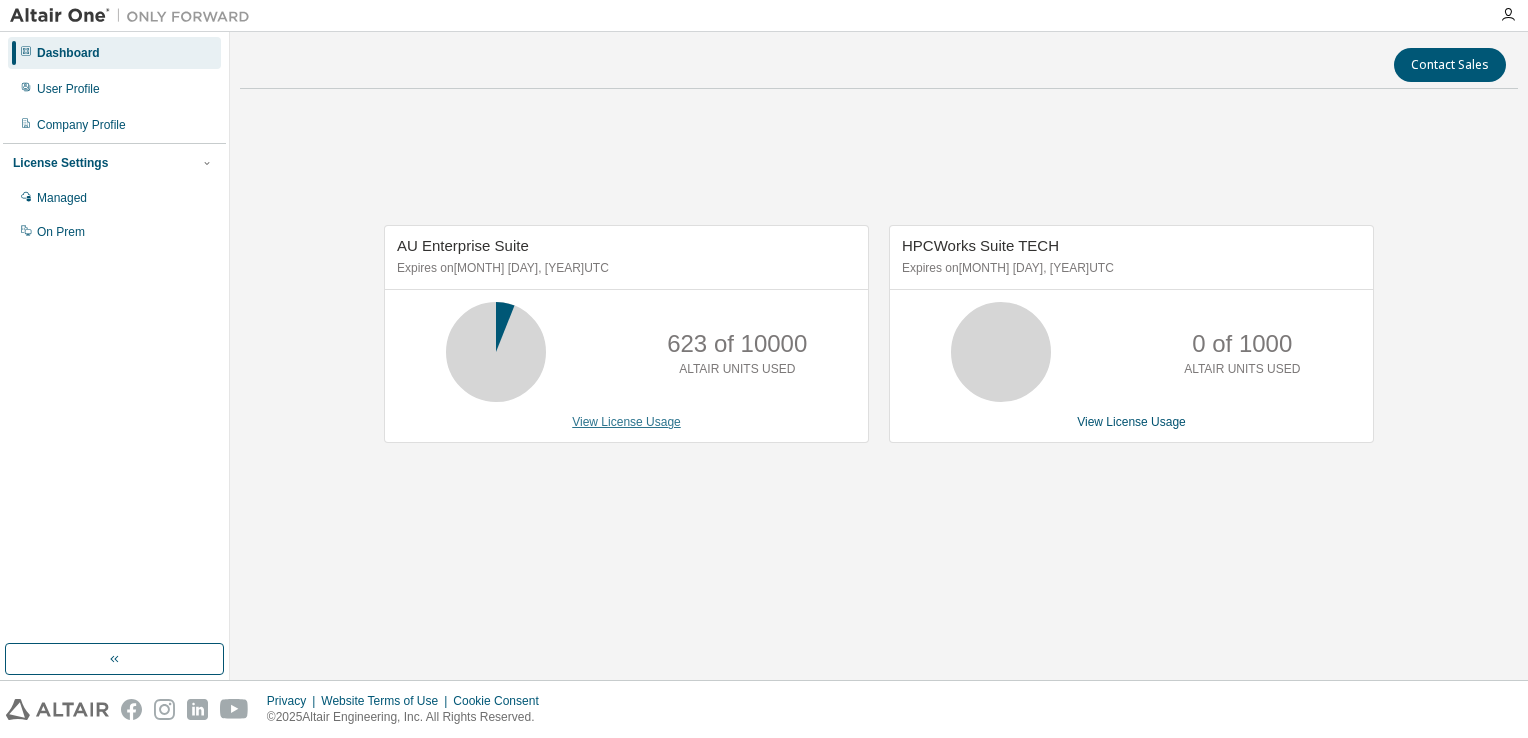 click on "View License Usage" at bounding box center (626, 422) 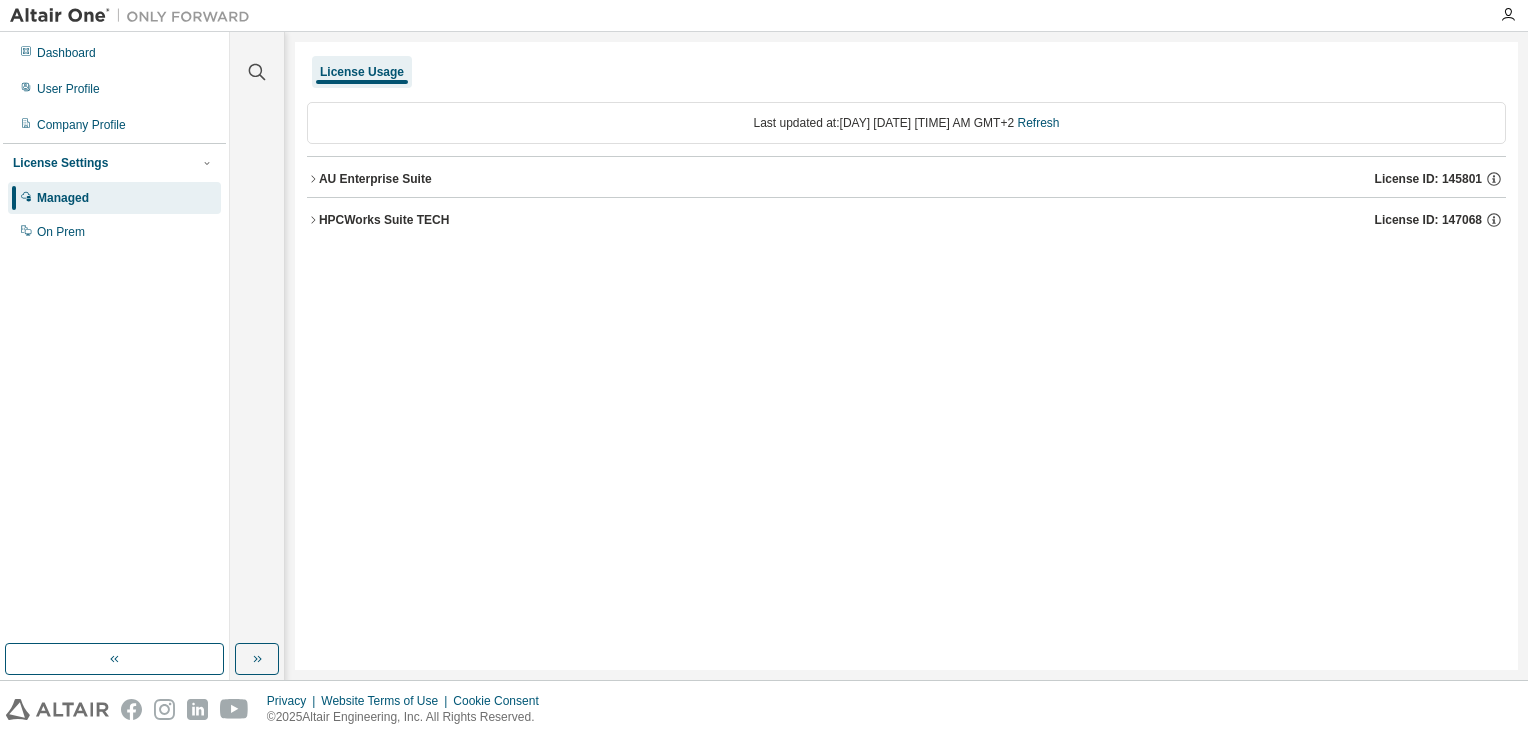 click on "AU Enterprise Suite License ID: 145801" at bounding box center [906, 179] 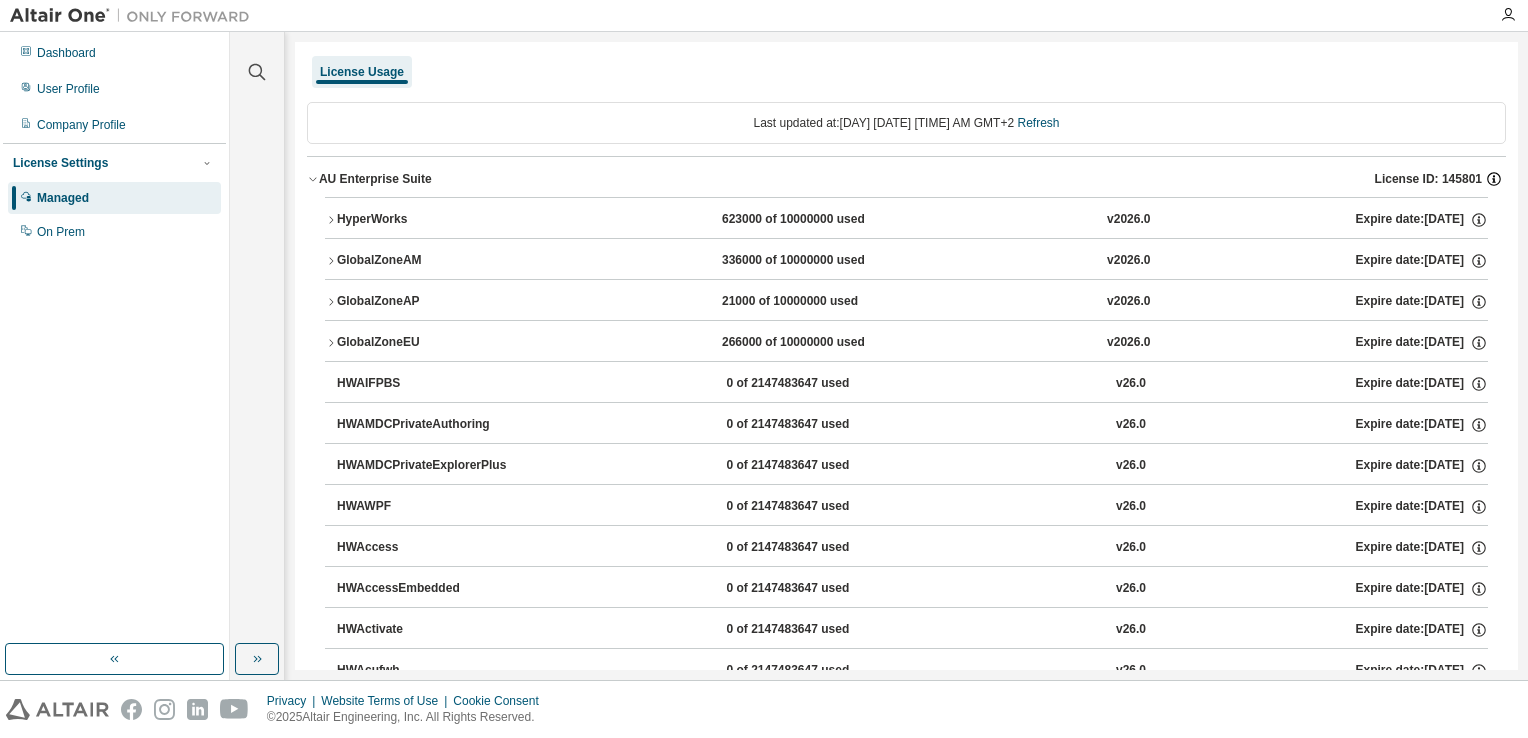 click 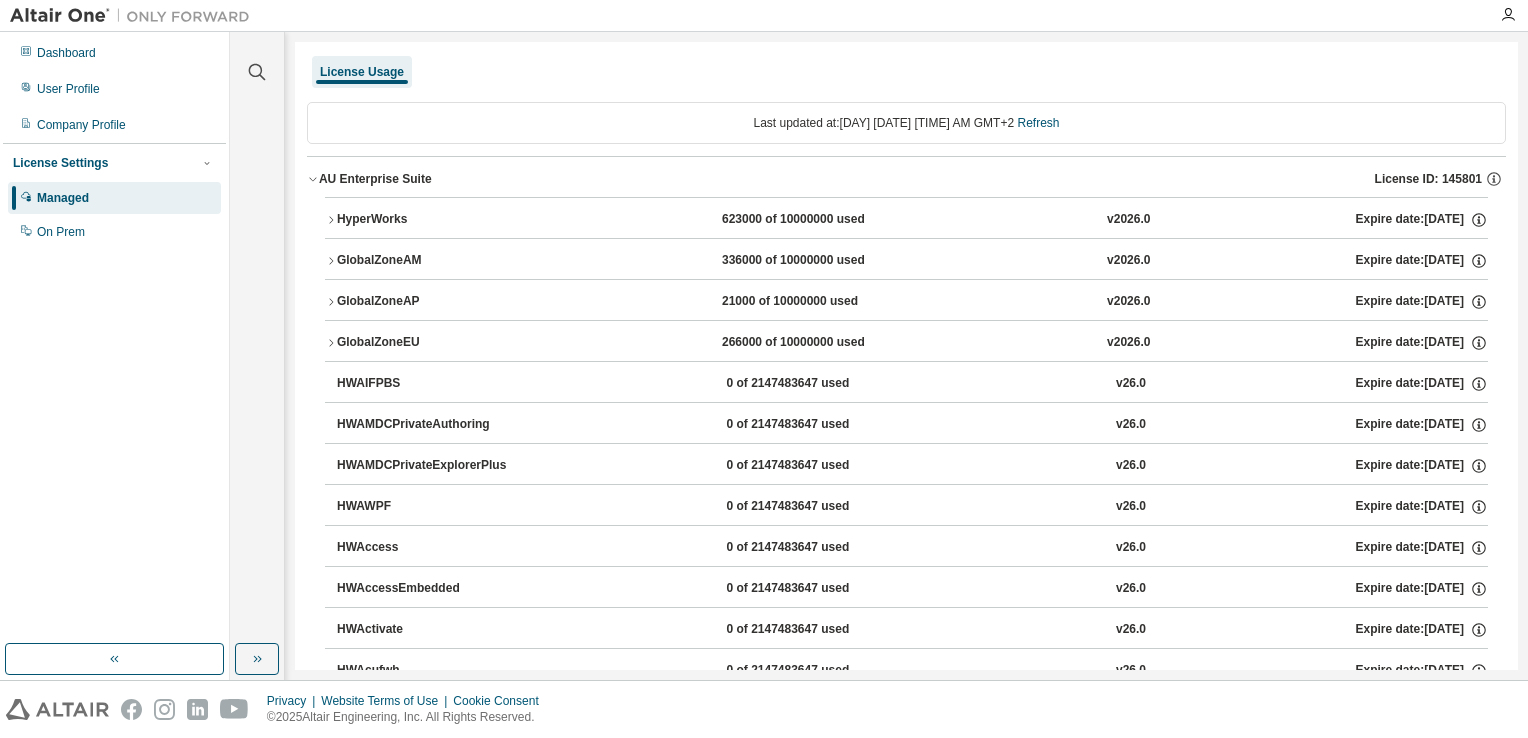 click at bounding box center [135, 16] 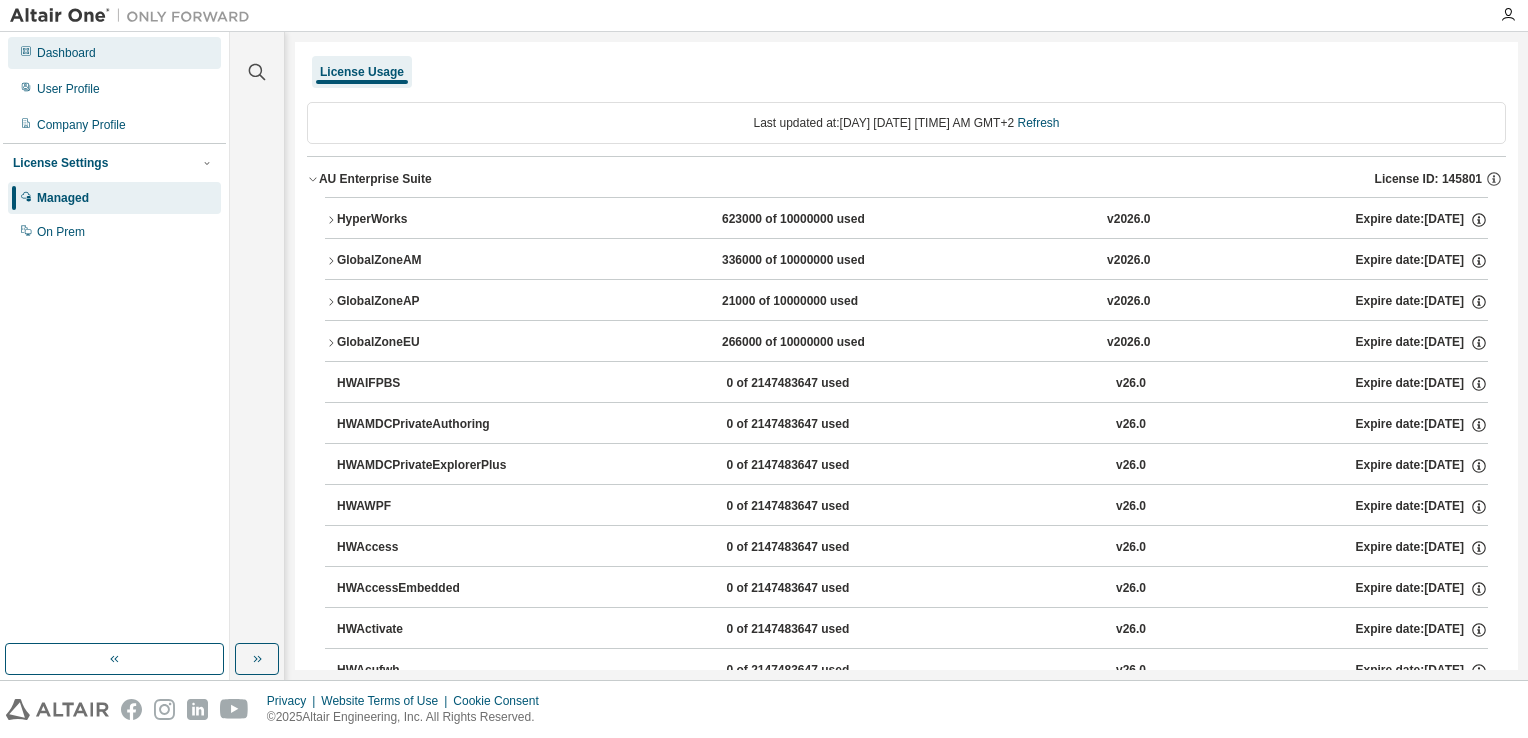 click on "Dashboard" at bounding box center (66, 53) 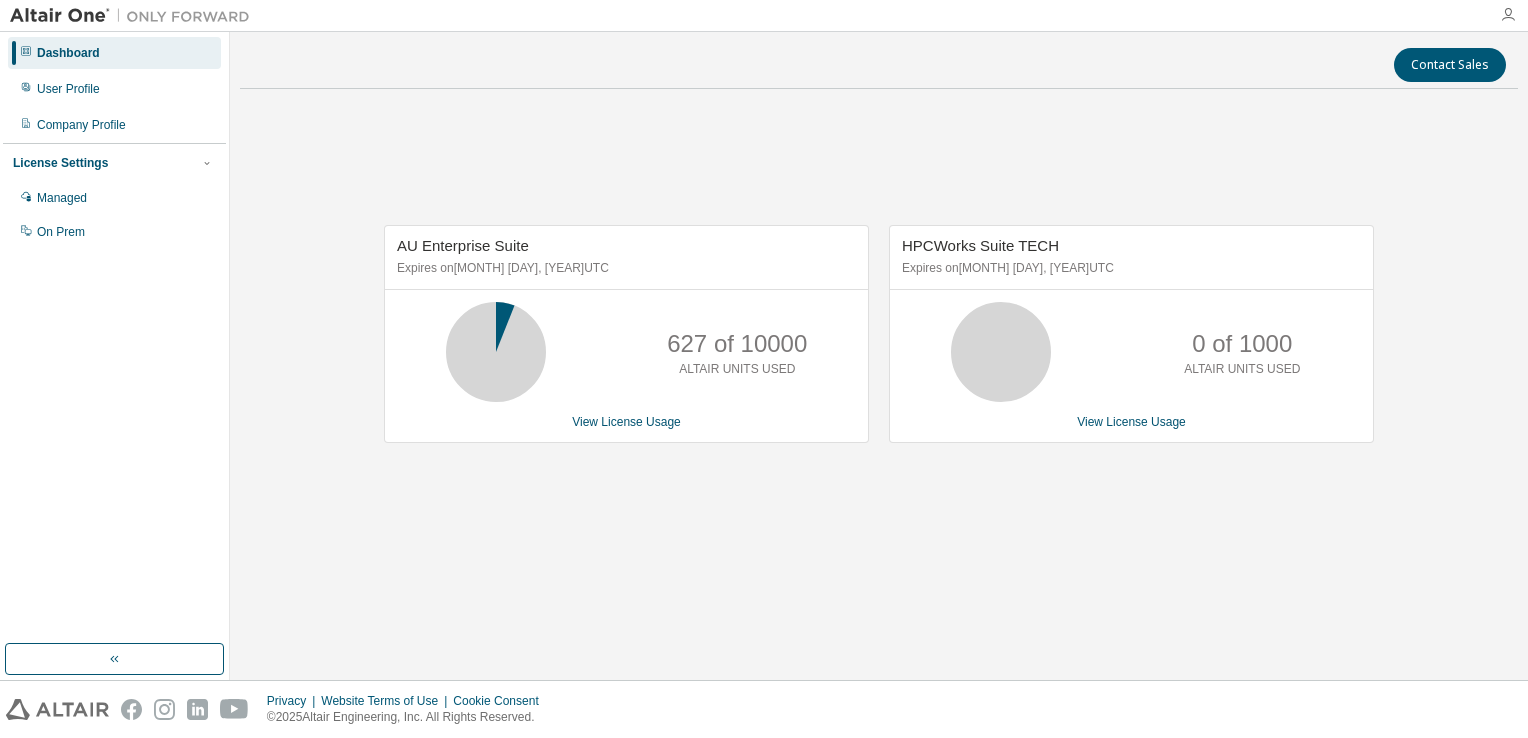click at bounding box center [1508, 15] 